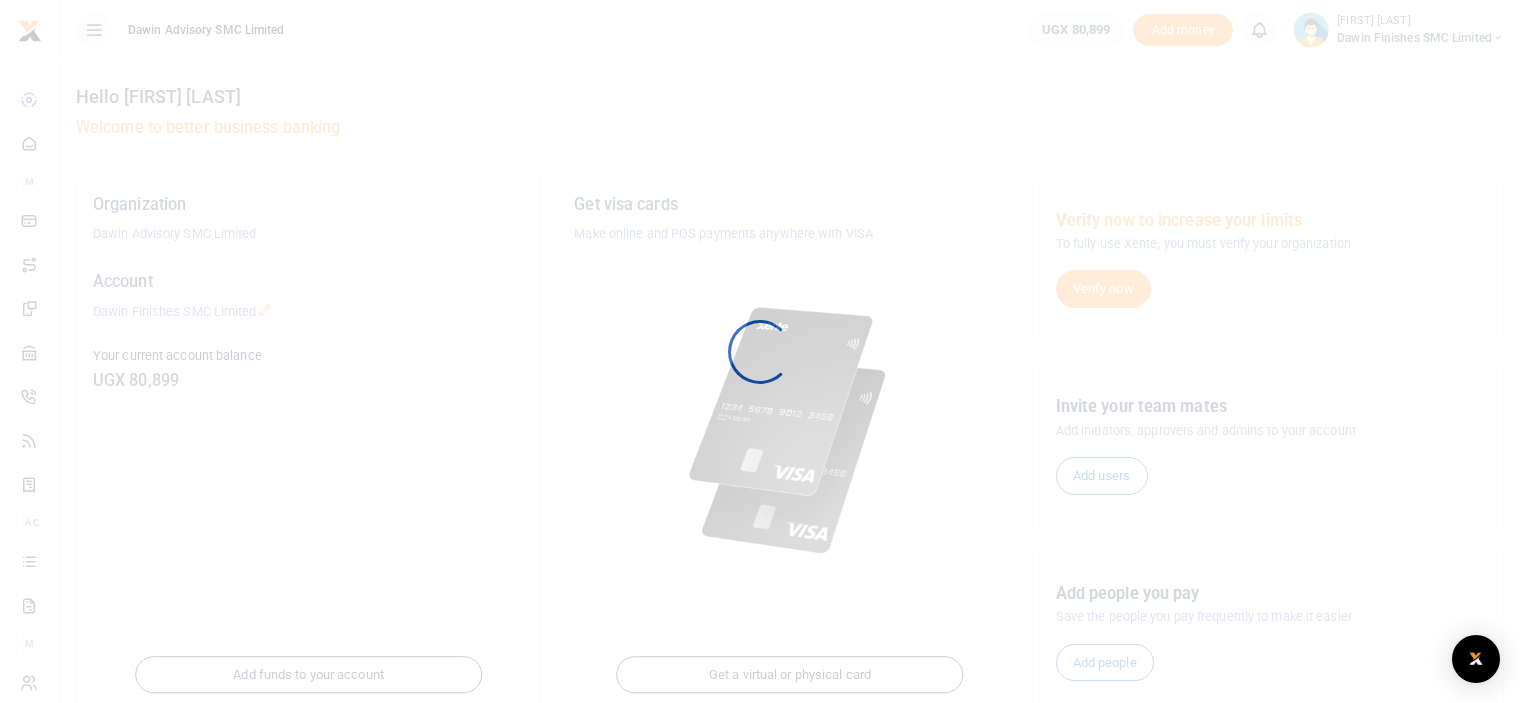 scroll, scrollTop: 0, scrollLeft: 0, axis: both 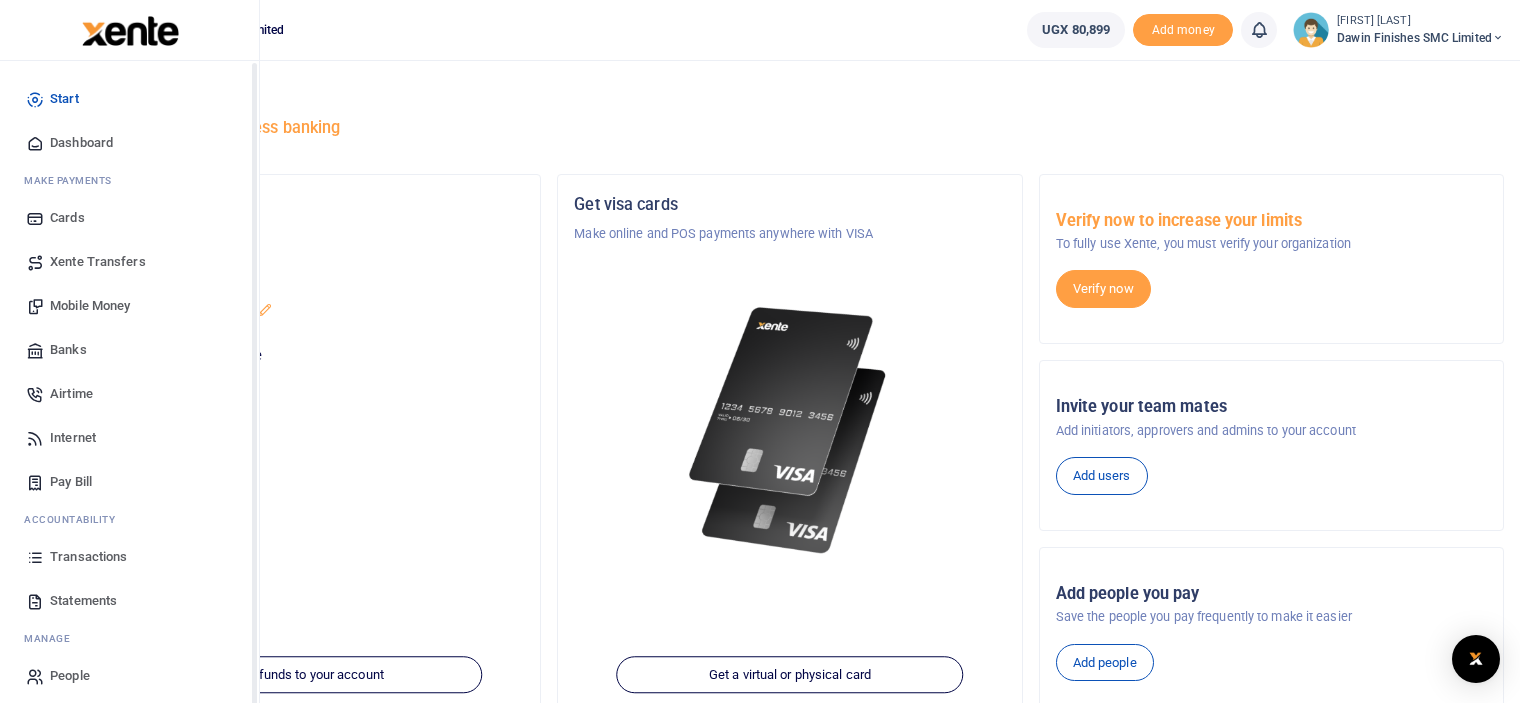 click on "Transactions" at bounding box center [88, 557] 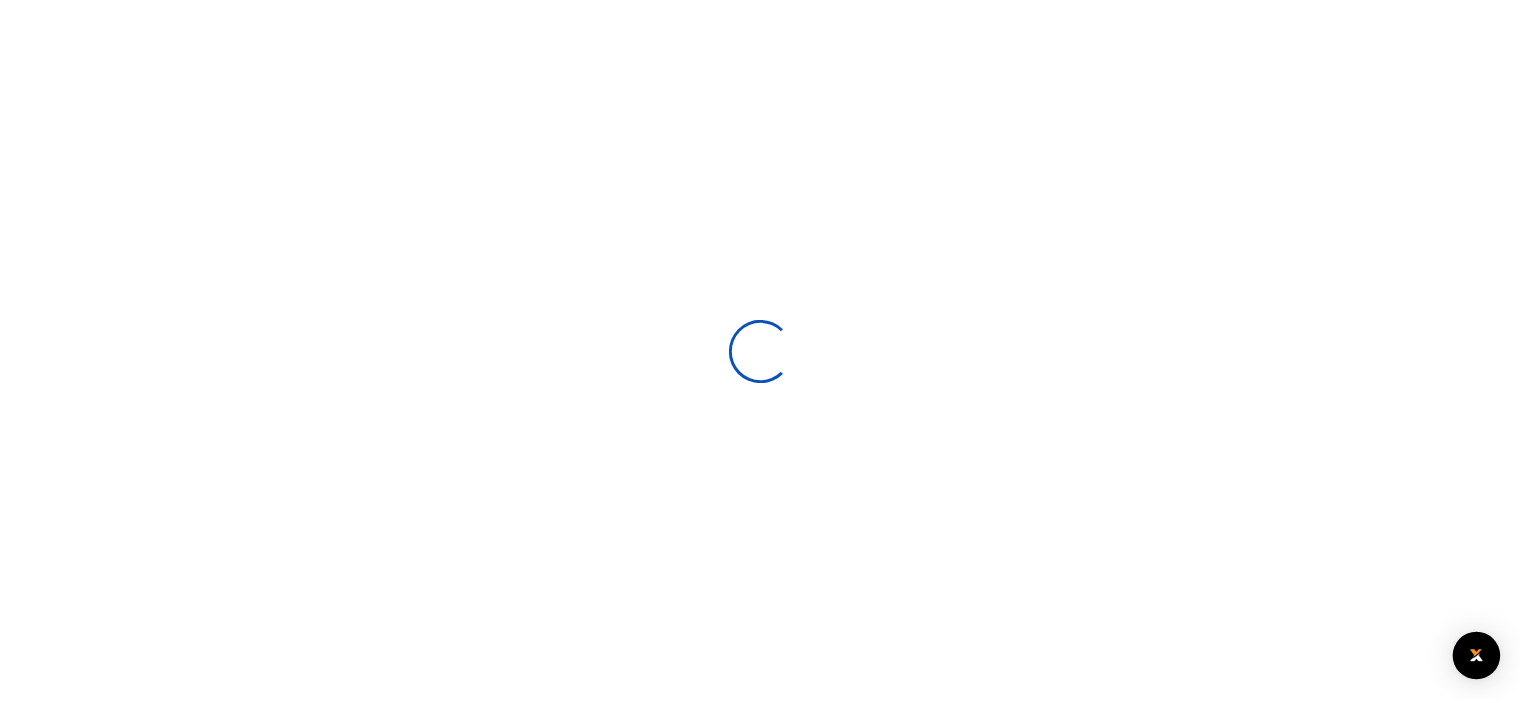 scroll, scrollTop: 0, scrollLeft: 0, axis: both 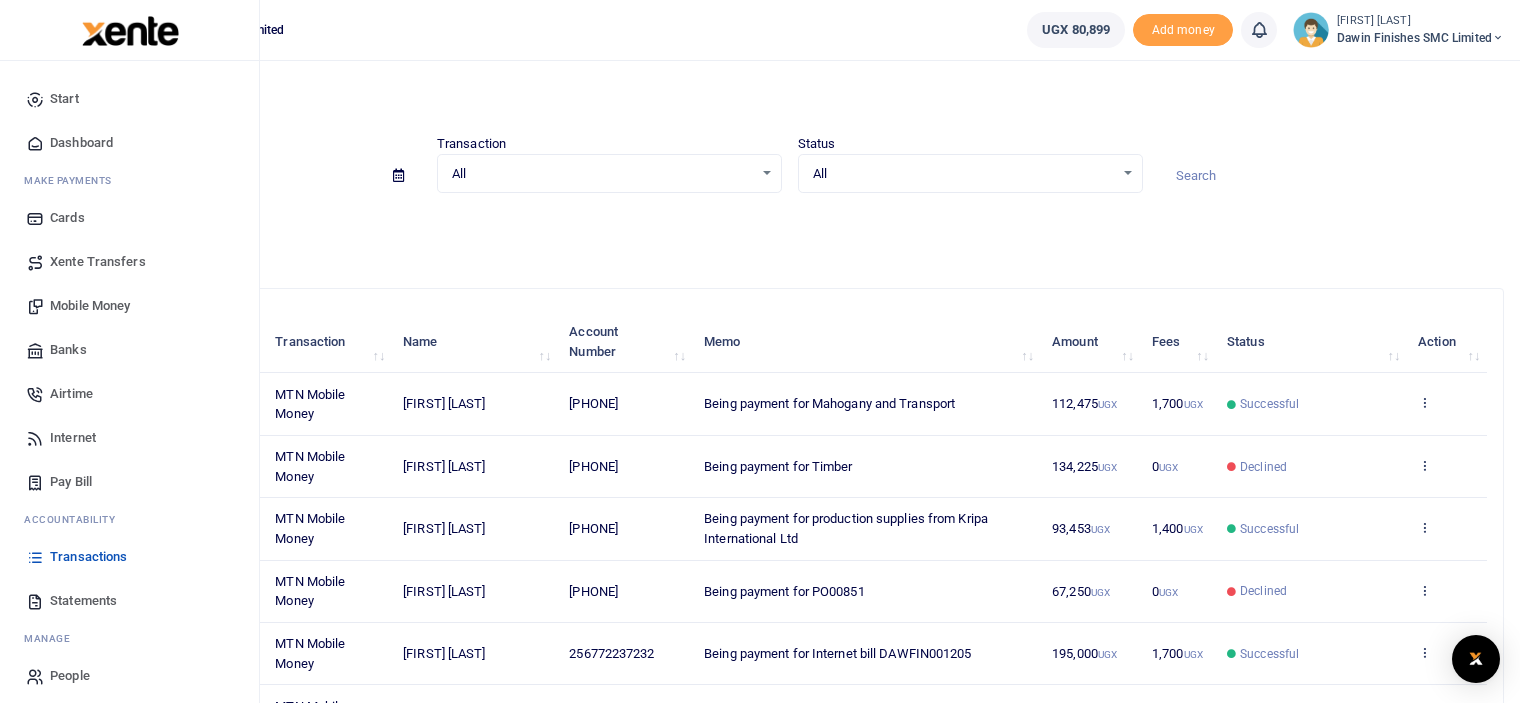 click on "Statements" at bounding box center [129, 601] 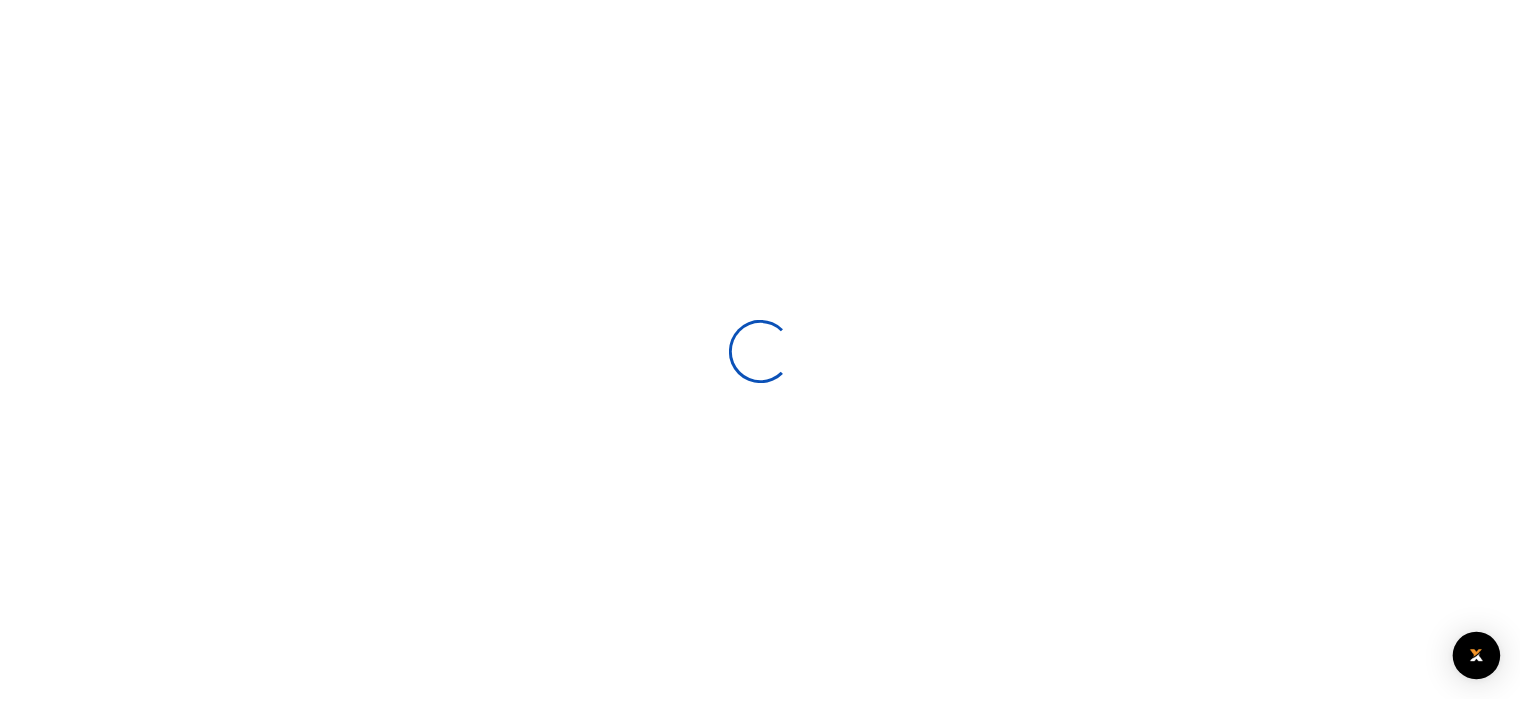 scroll, scrollTop: 0, scrollLeft: 0, axis: both 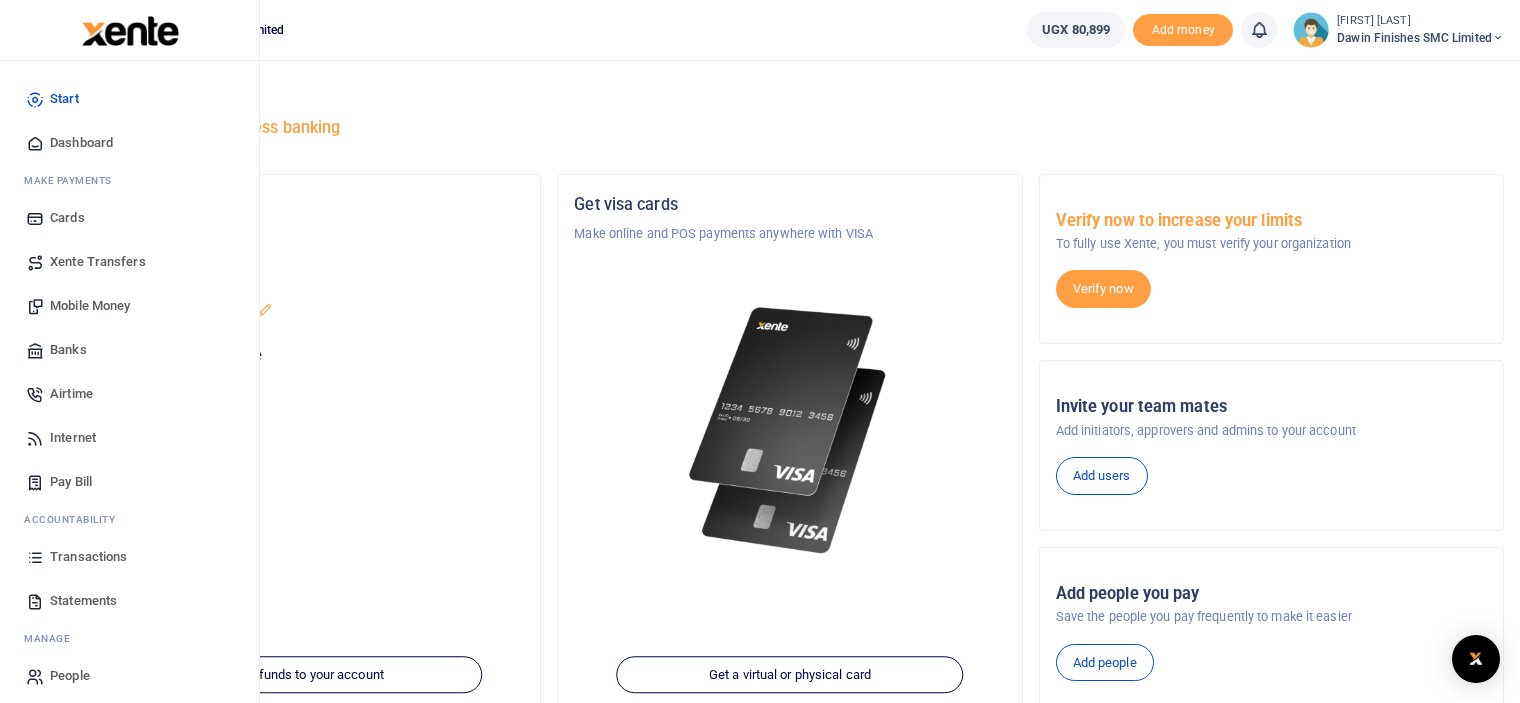 click on "Statements" at bounding box center (83, 601) 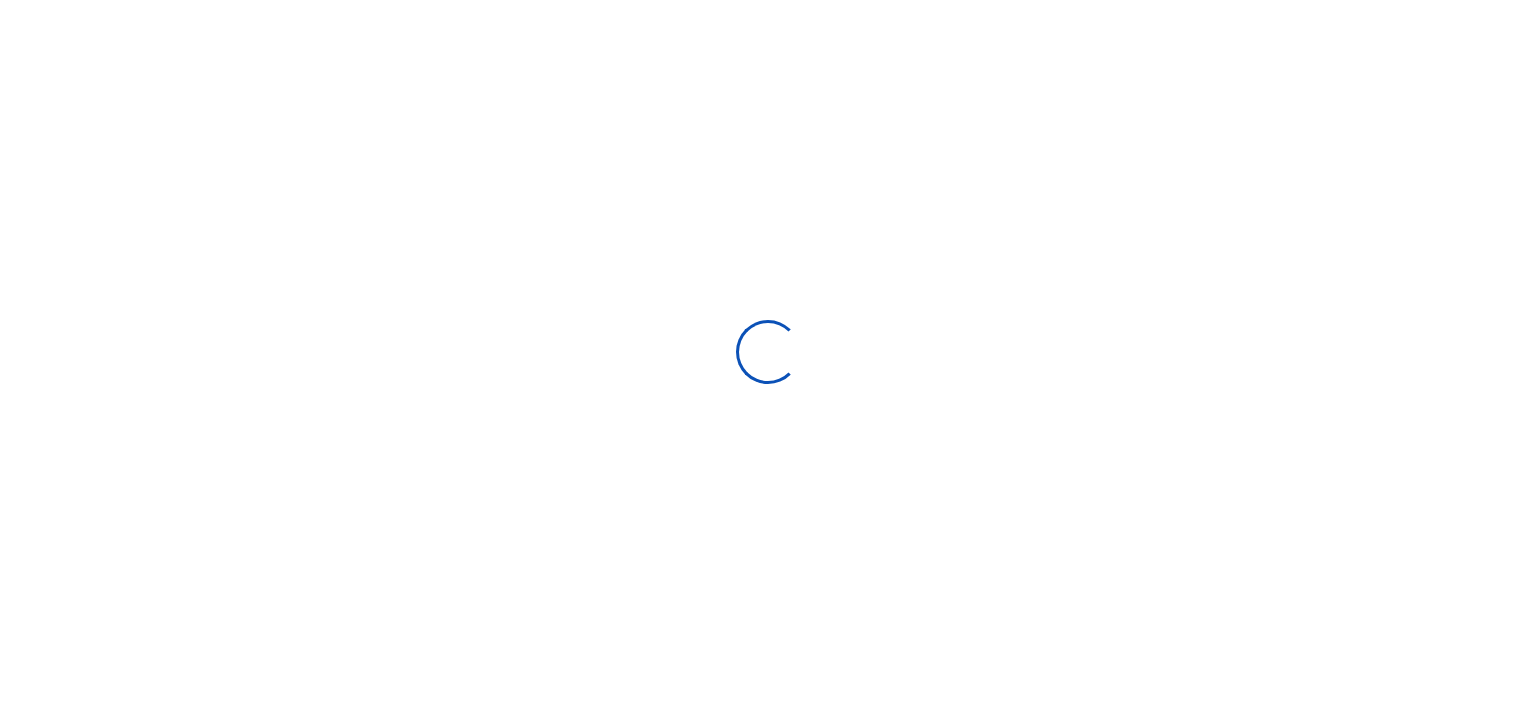 select on "ALL" 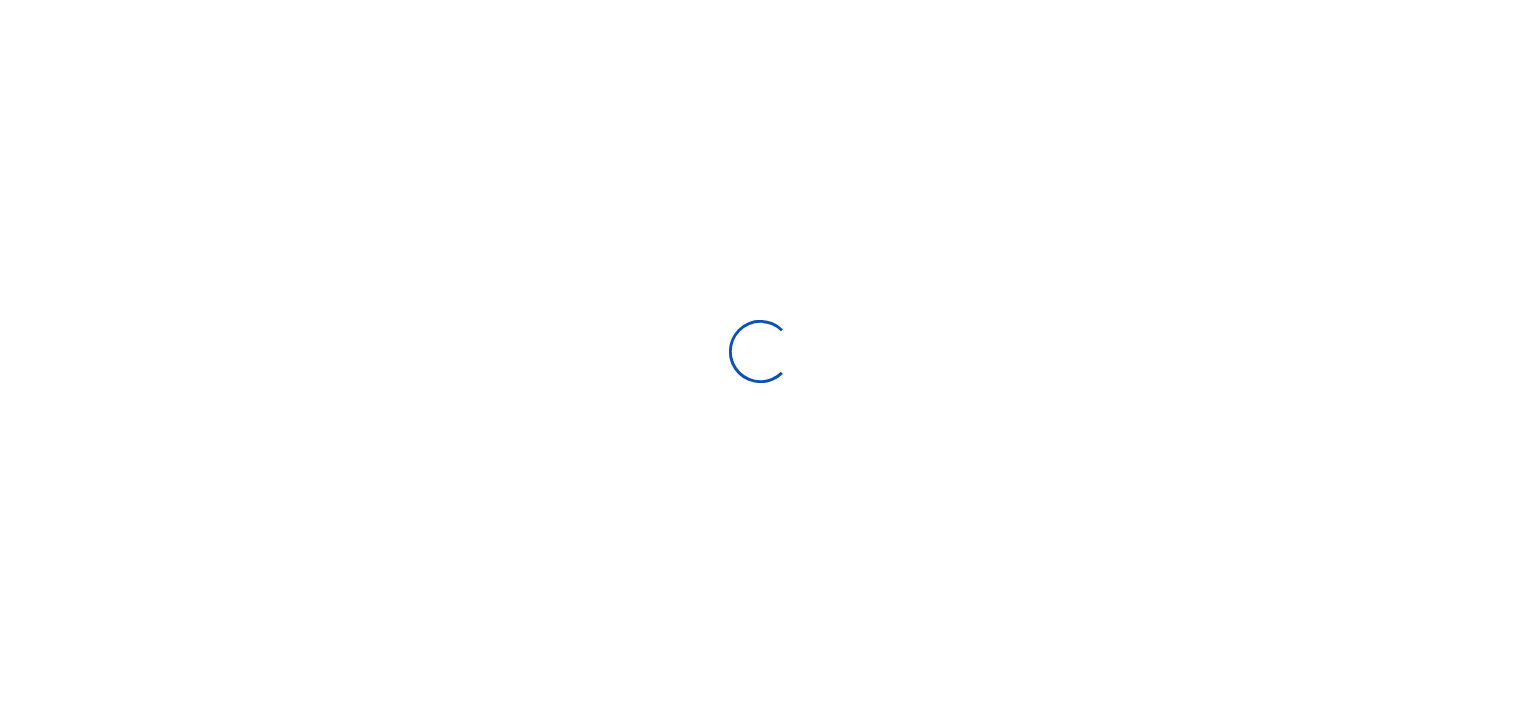 scroll, scrollTop: 0, scrollLeft: 0, axis: both 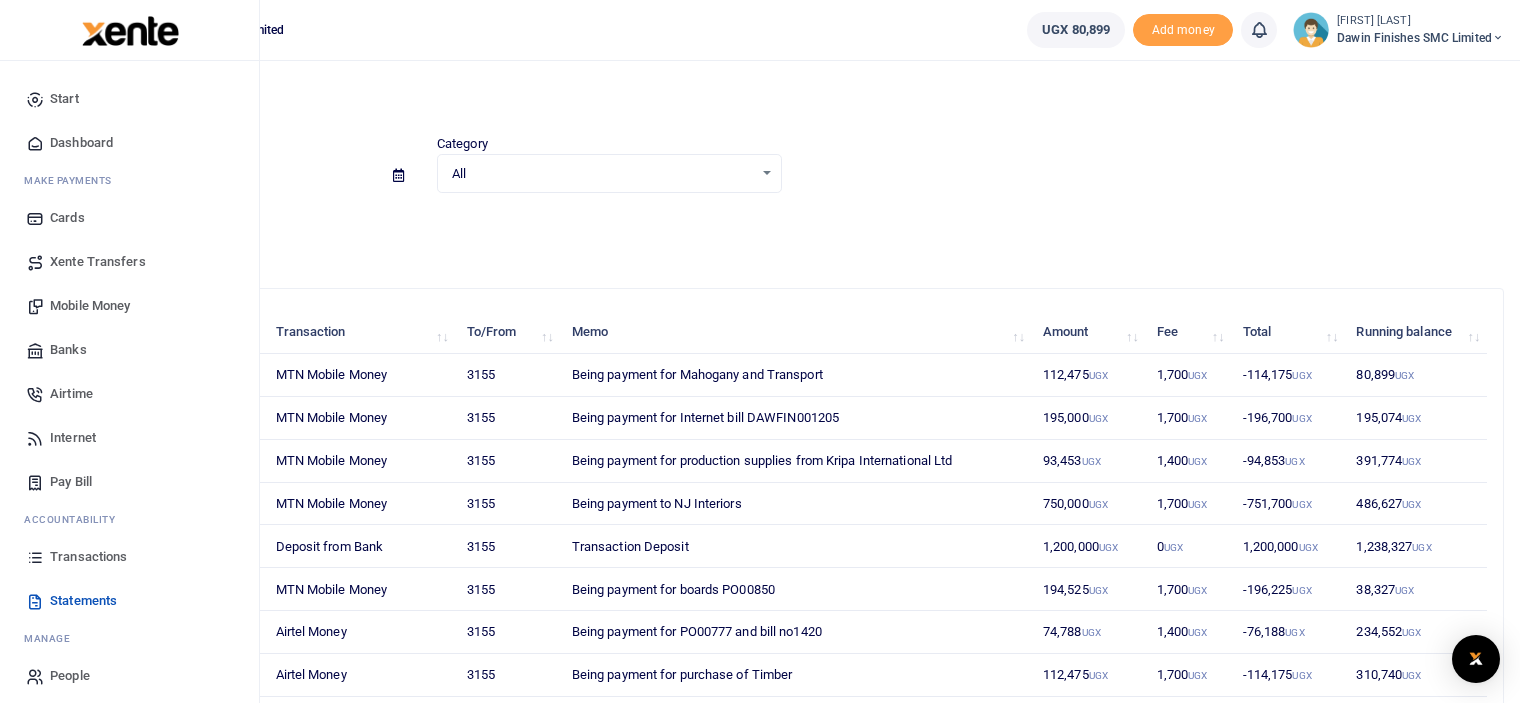 click on "Transactions" at bounding box center (88, 557) 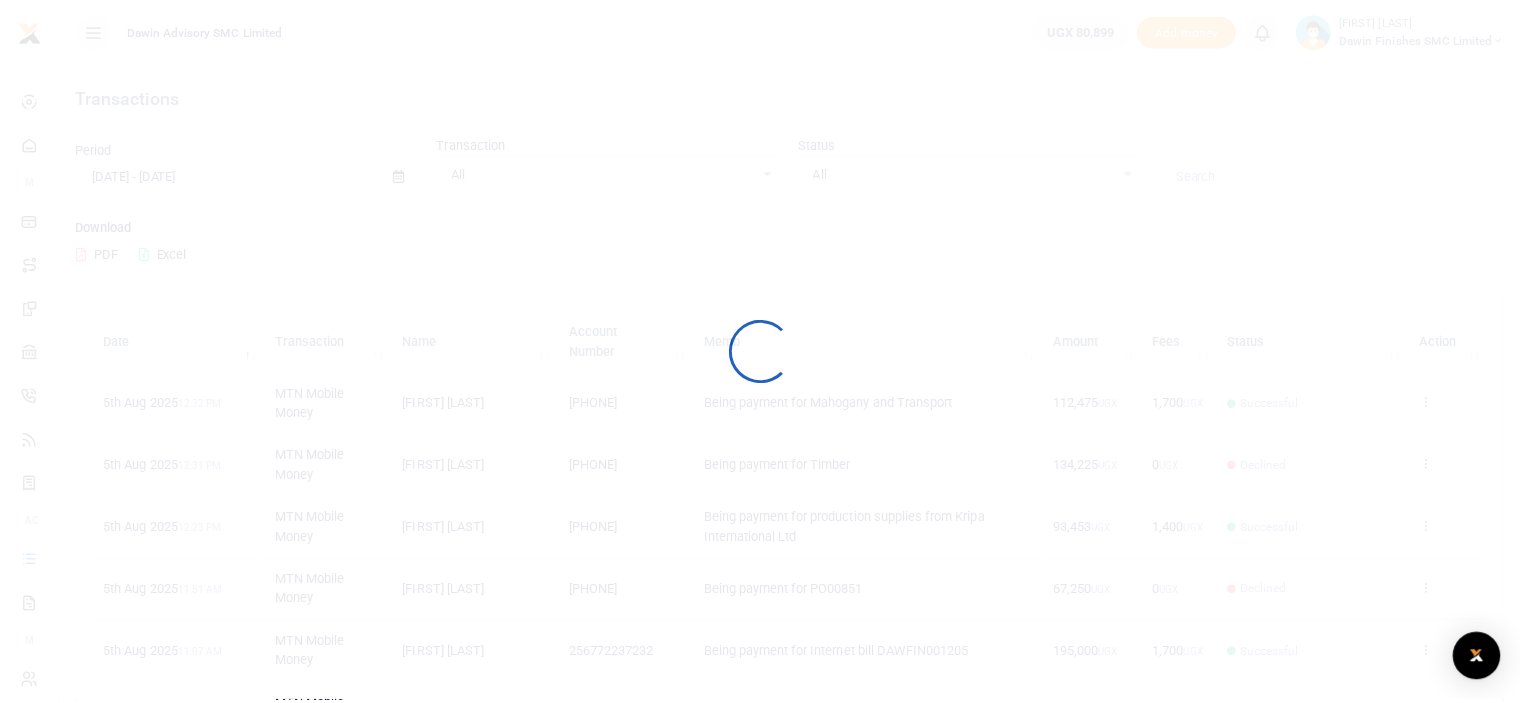 scroll, scrollTop: 0, scrollLeft: 0, axis: both 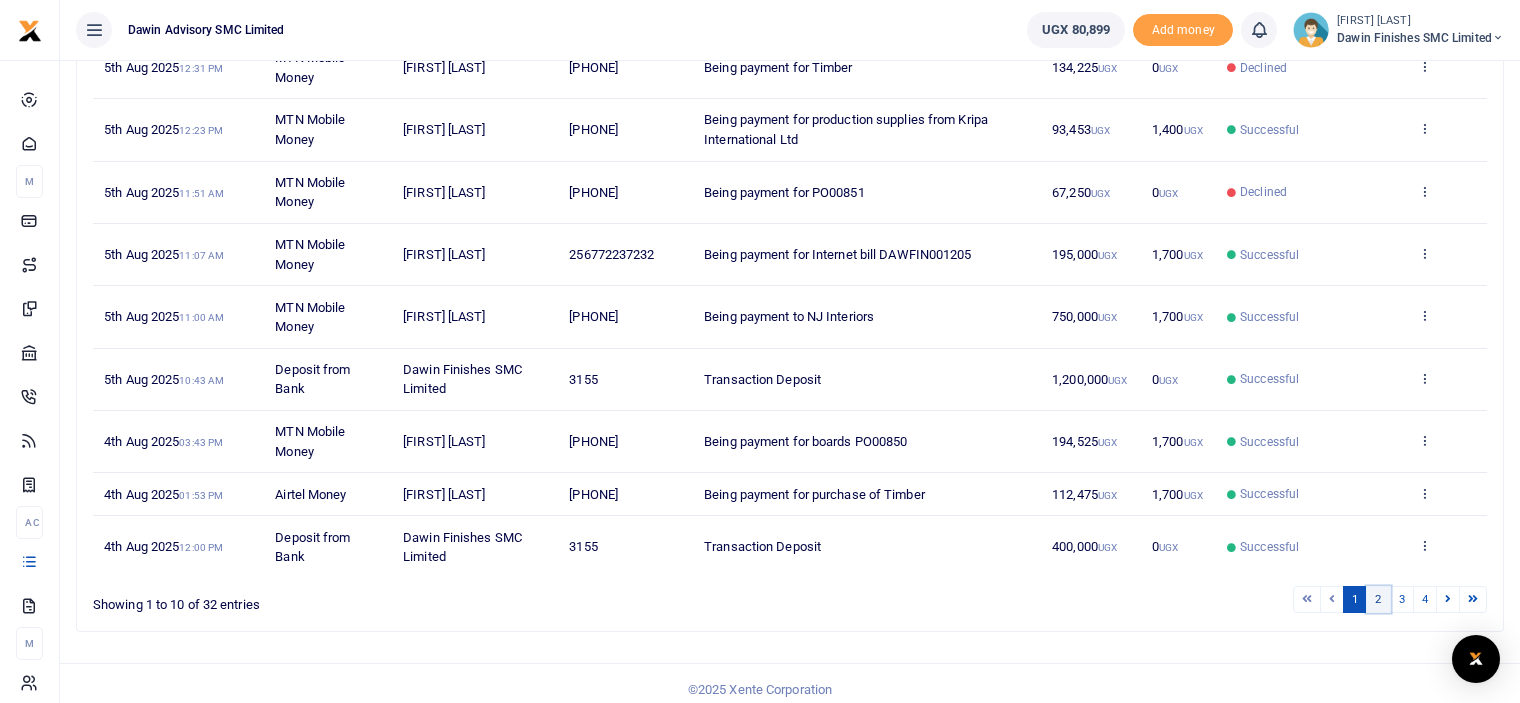 click on "2" at bounding box center [1378, 599] 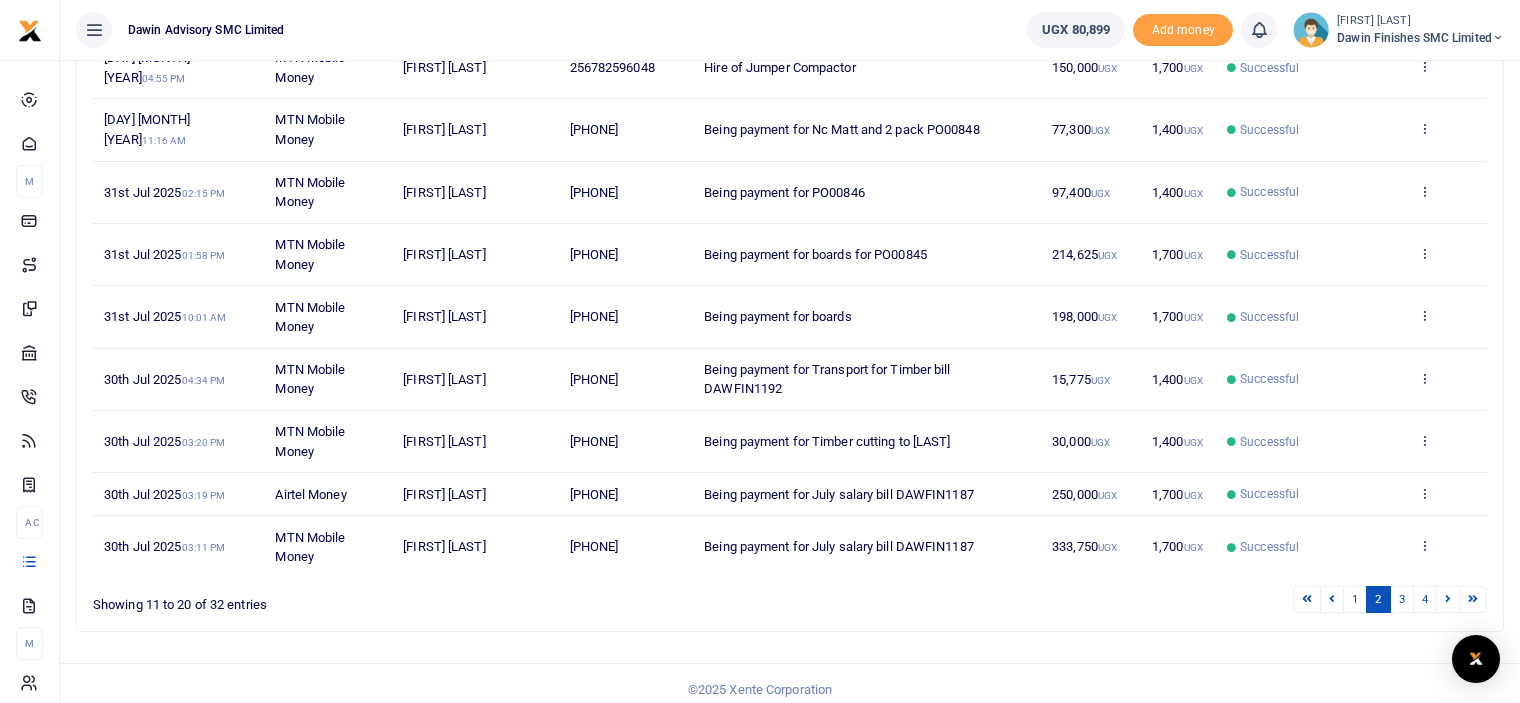 scroll, scrollTop: 388, scrollLeft: 0, axis: vertical 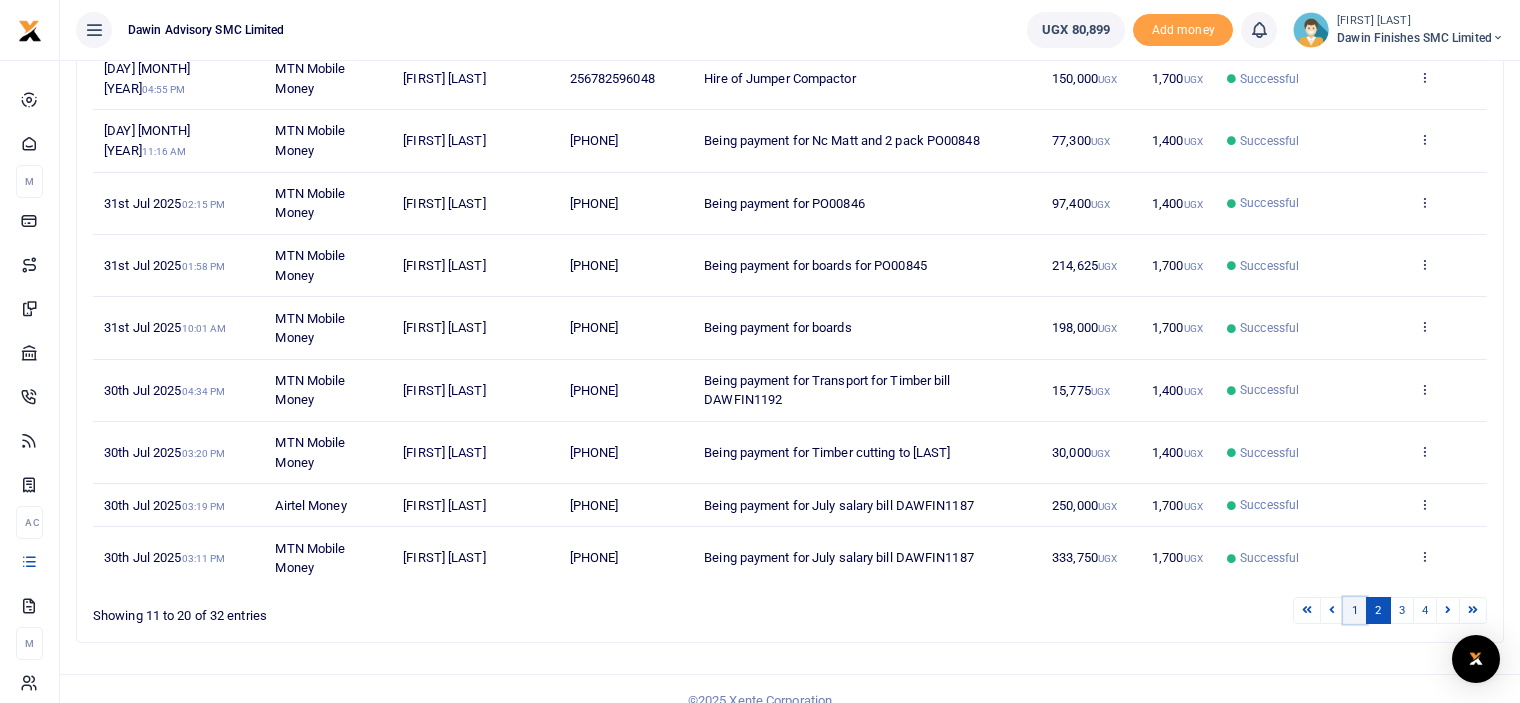 click on "1" at bounding box center (1355, 610) 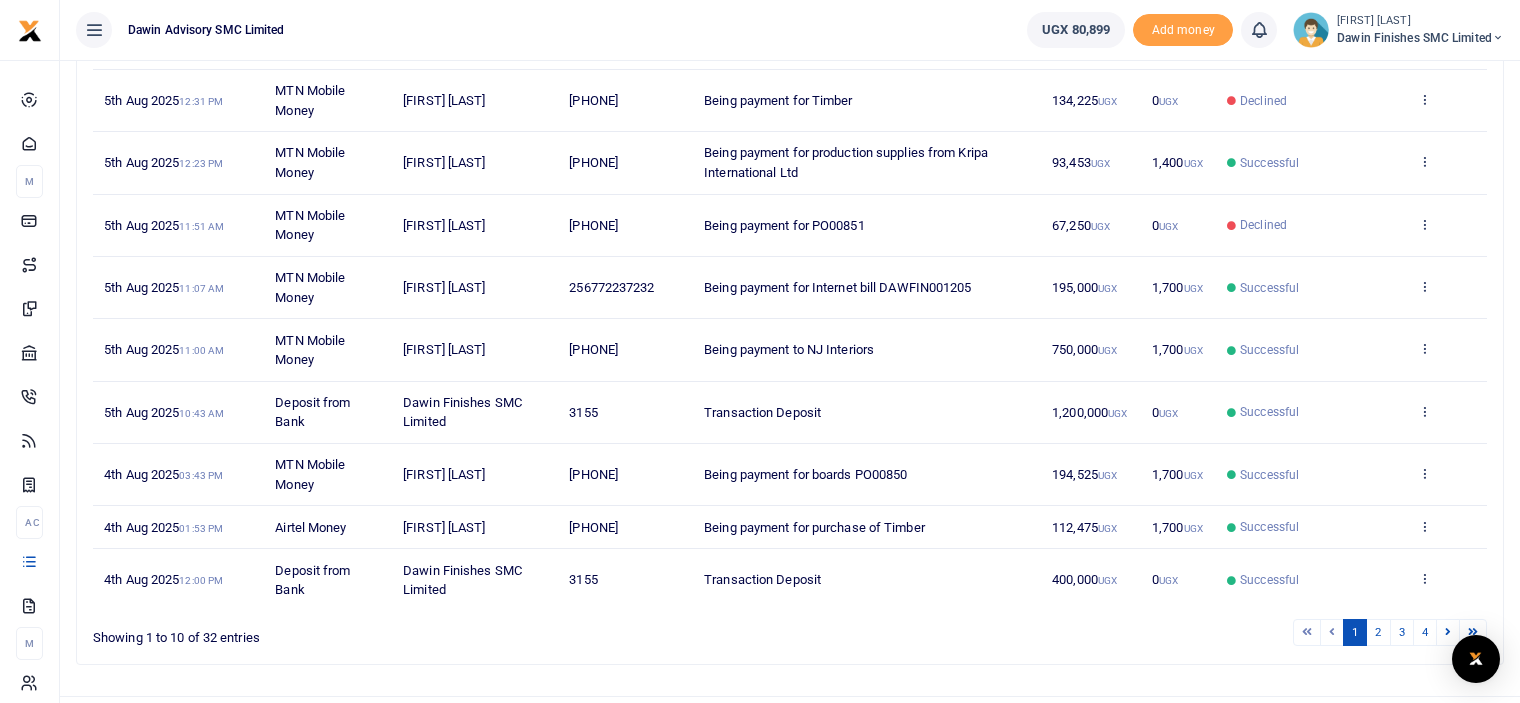 scroll, scrollTop: 348, scrollLeft: 0, axis: vertical 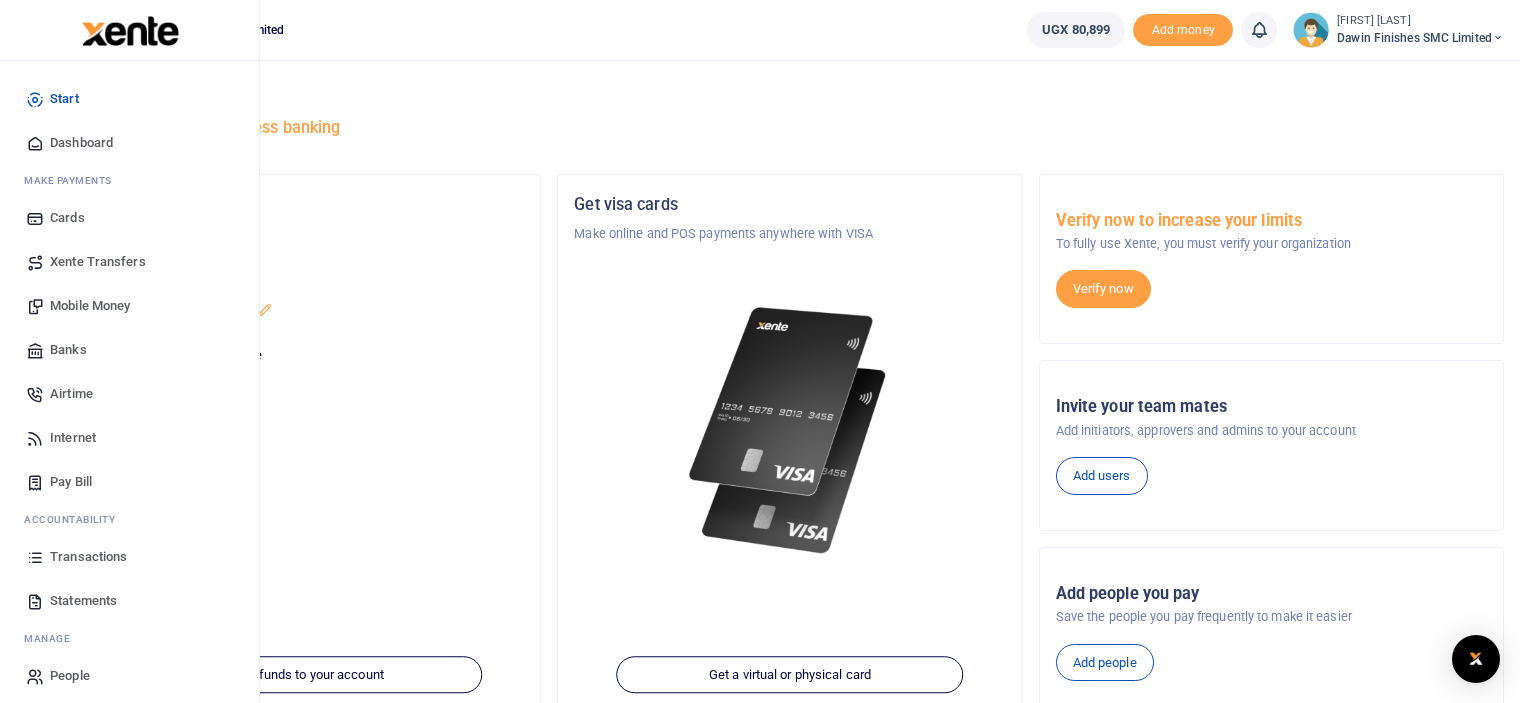 click on "Transactions" at bounding box center (129, 557) 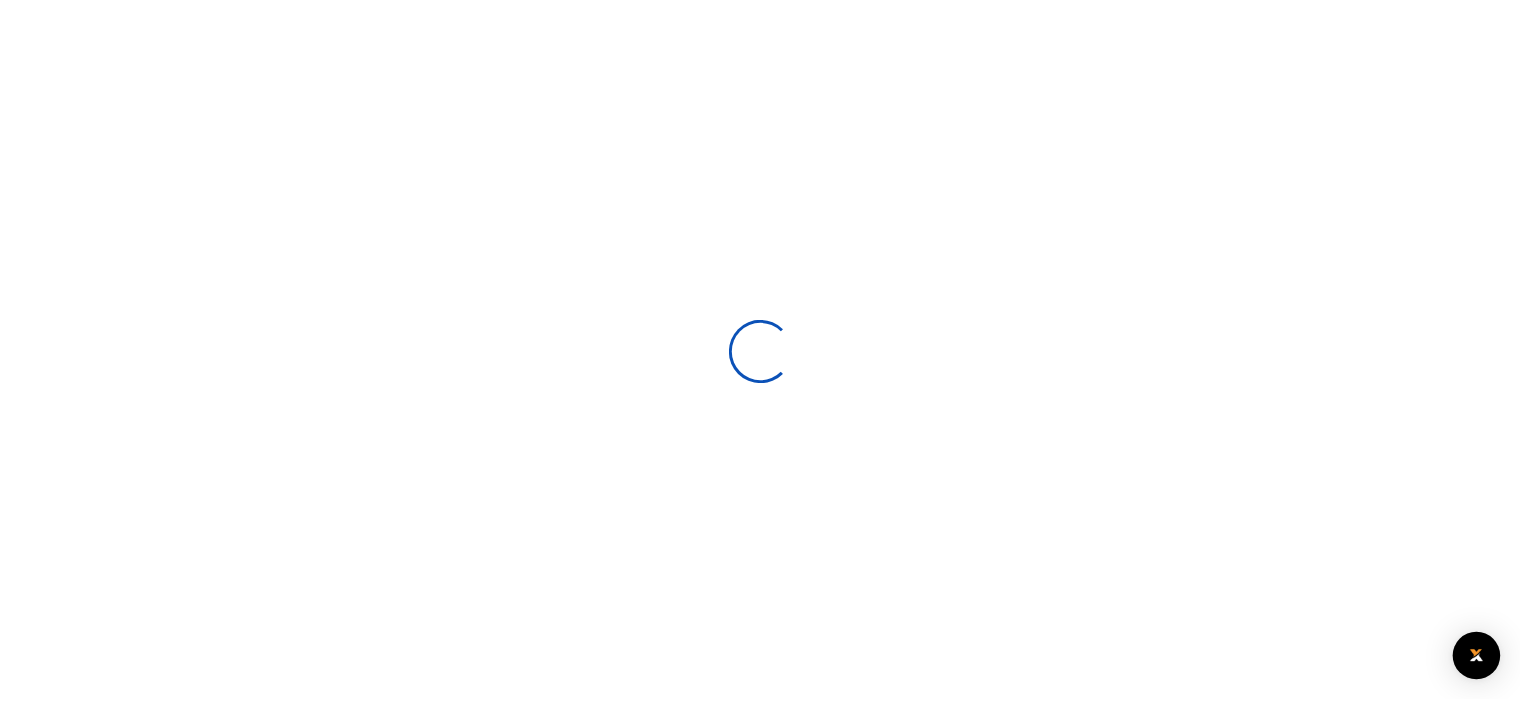 scroll, scrollTop: 0, scrollLeft: 0, axis: both 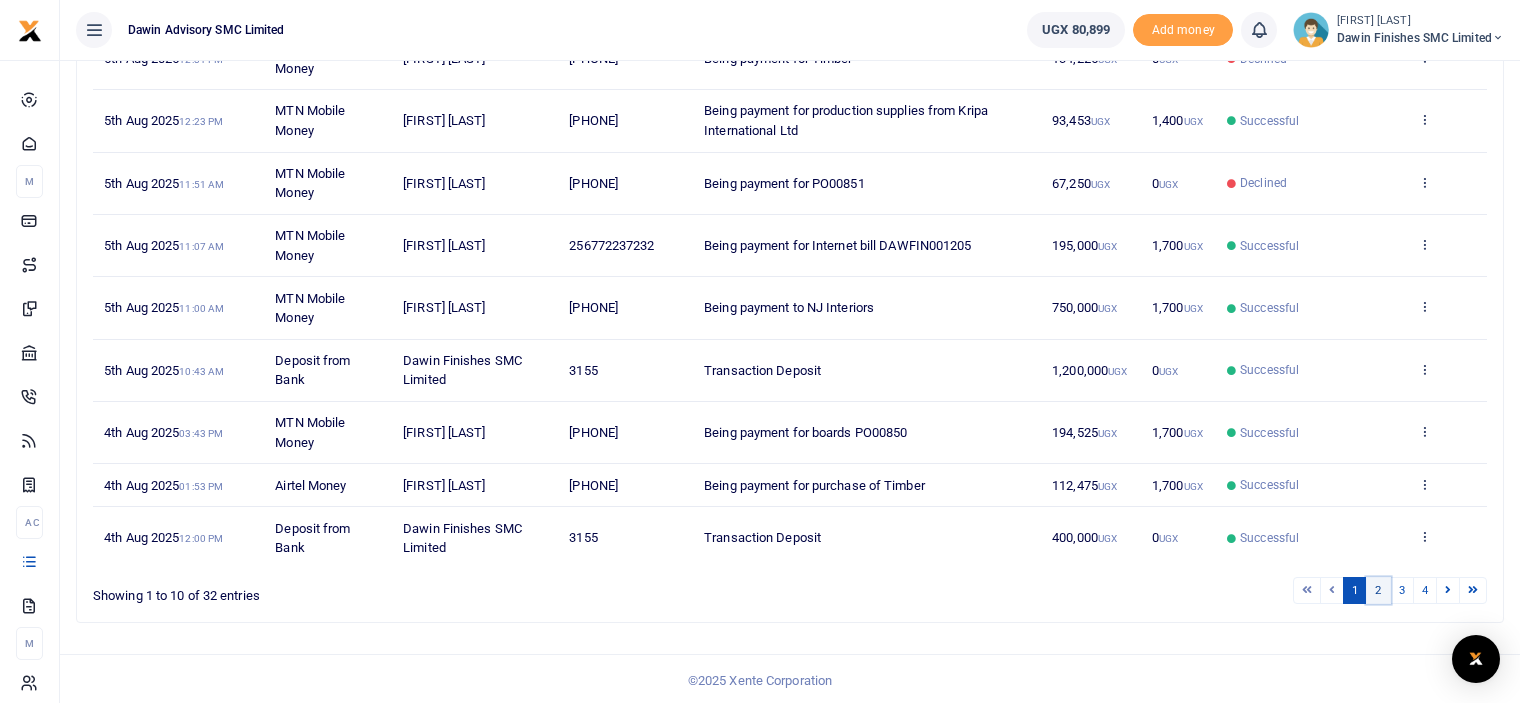 click on "2" at bounding box center [1378, 590] 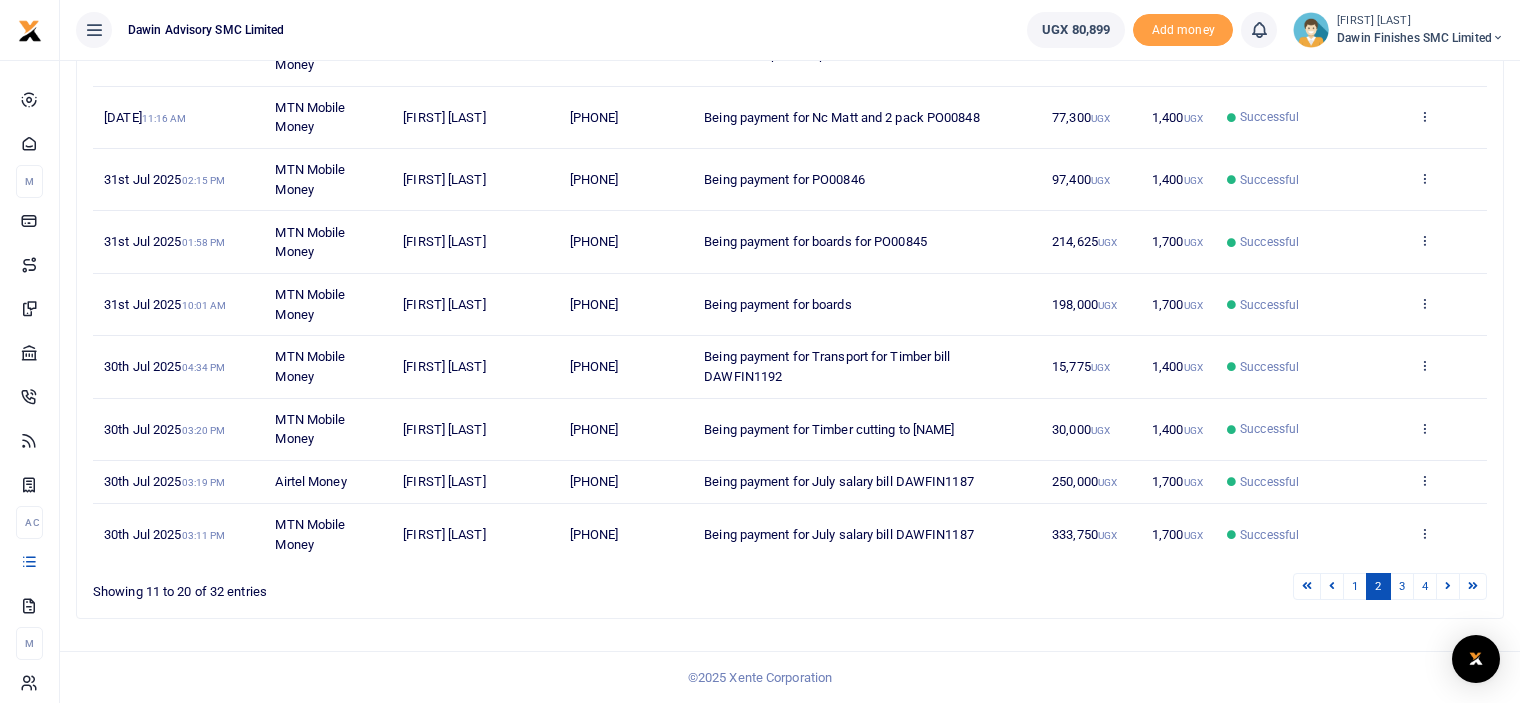 scroll, scrollTop: 388, scrollLeft: 0, axis: vertical 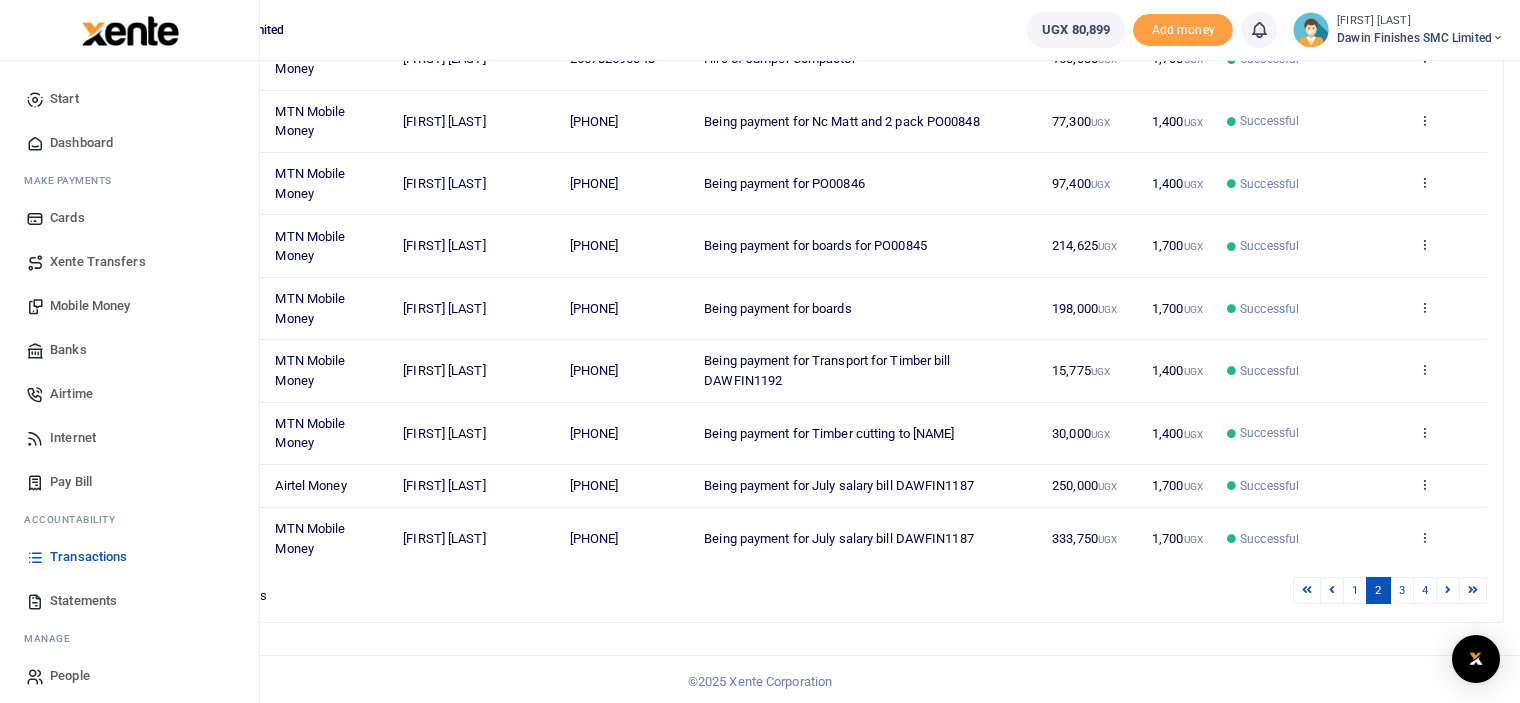 click on "Statements" at bounding box center [83, 601] 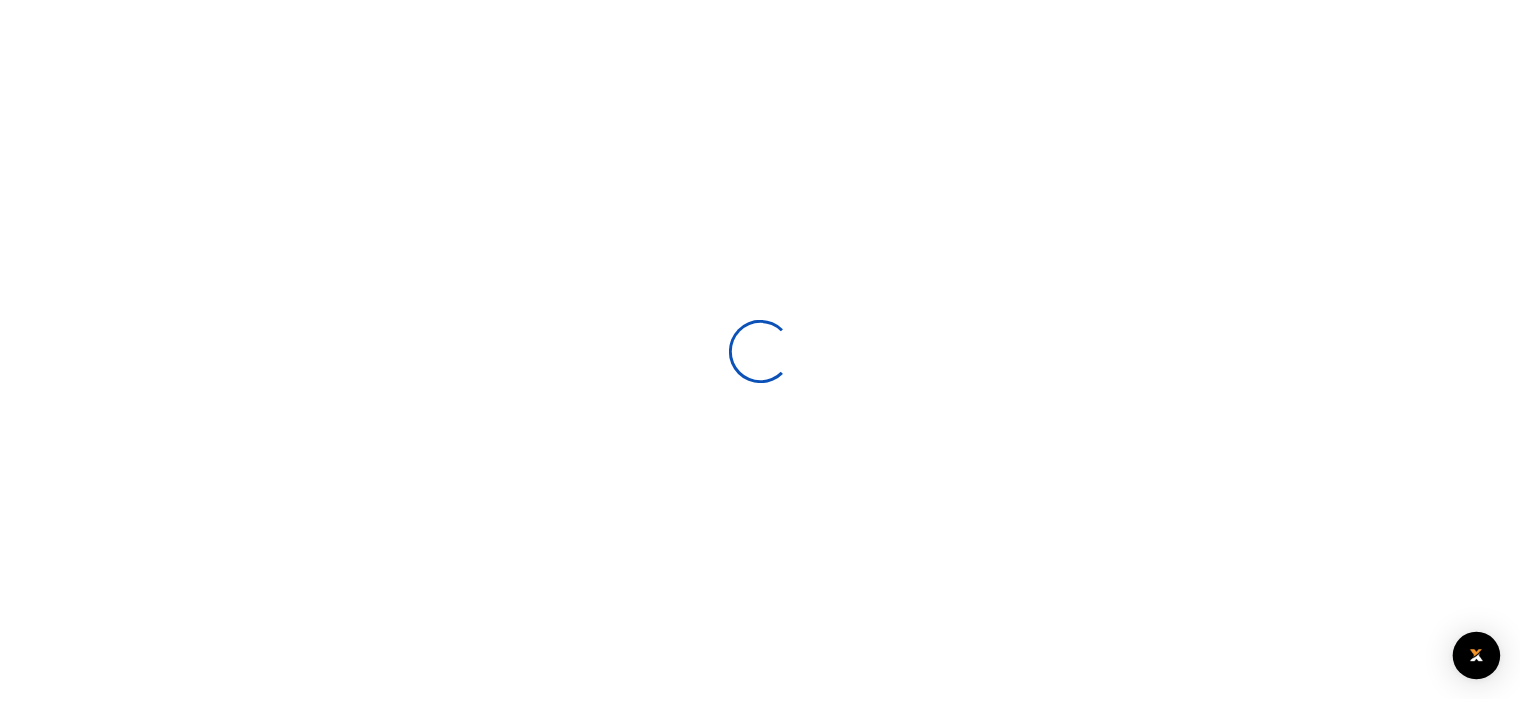 scroll, scrollTop: 0, scrollLeft: 0, axis: both 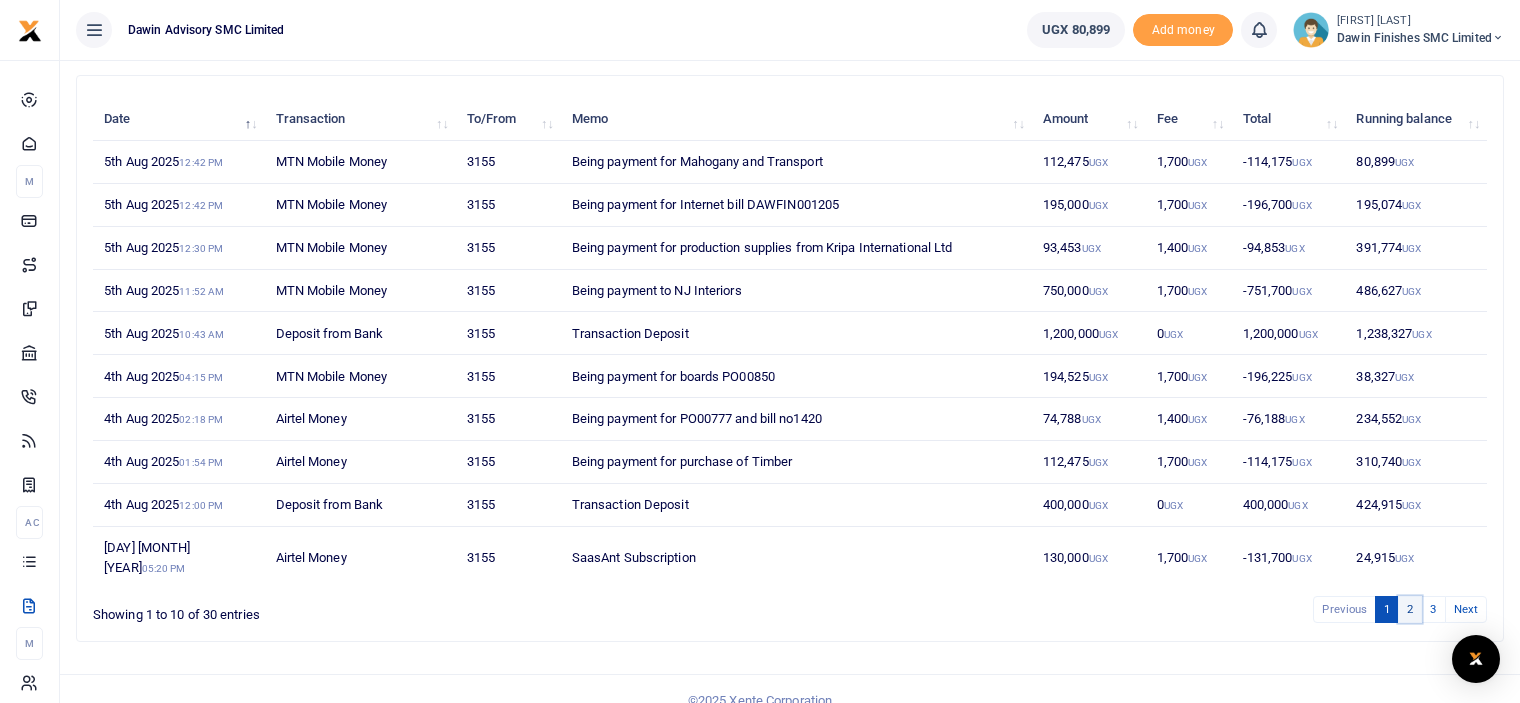 click on "2" at bounding box center [1410, 609] 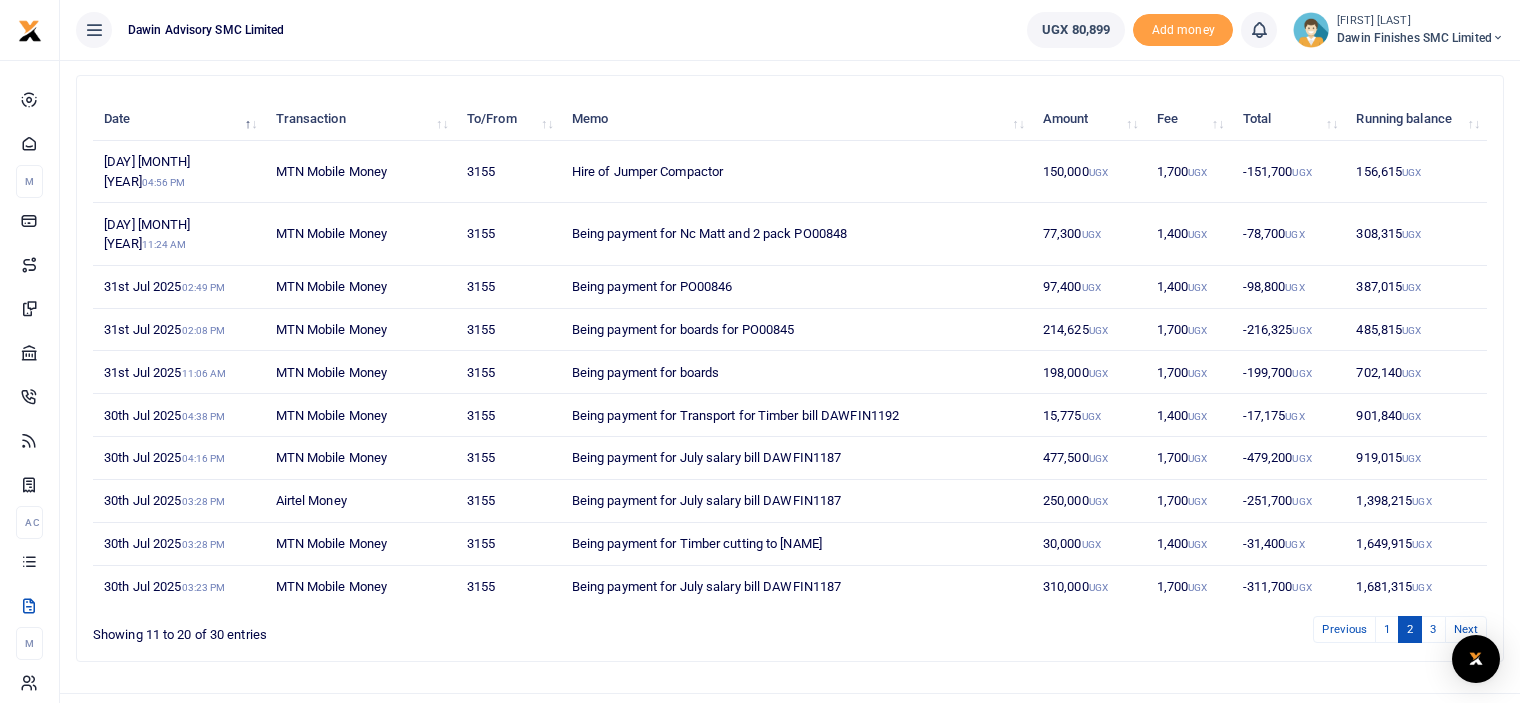 click on "Previous 1 2 3 Next" at bounding box center [1084, 629] 